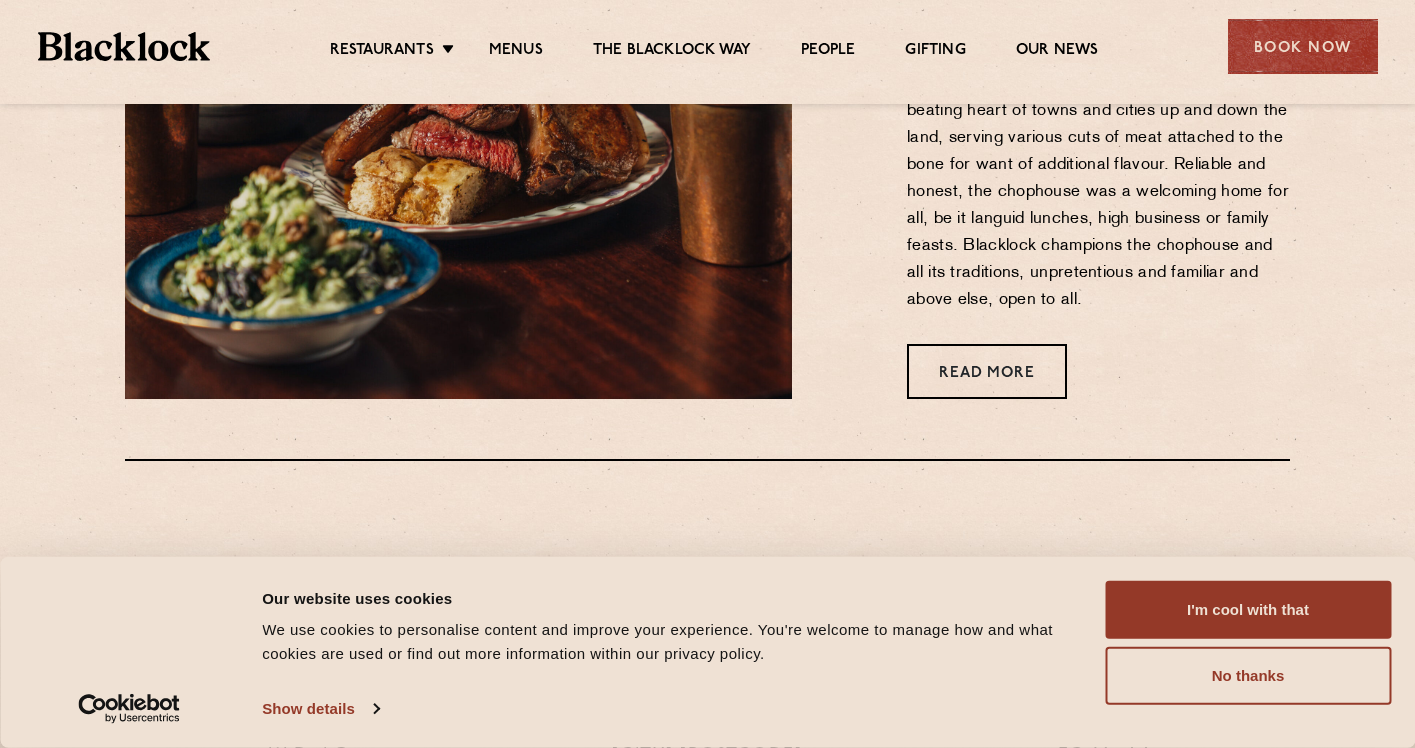 click on "Restaurants Soho City Shoreditch Covent Garden Canary Wharf Manchester Birmingham Menus The Blacklock Way People Gifting Our News Book Now" at bounding box center (708, 44) 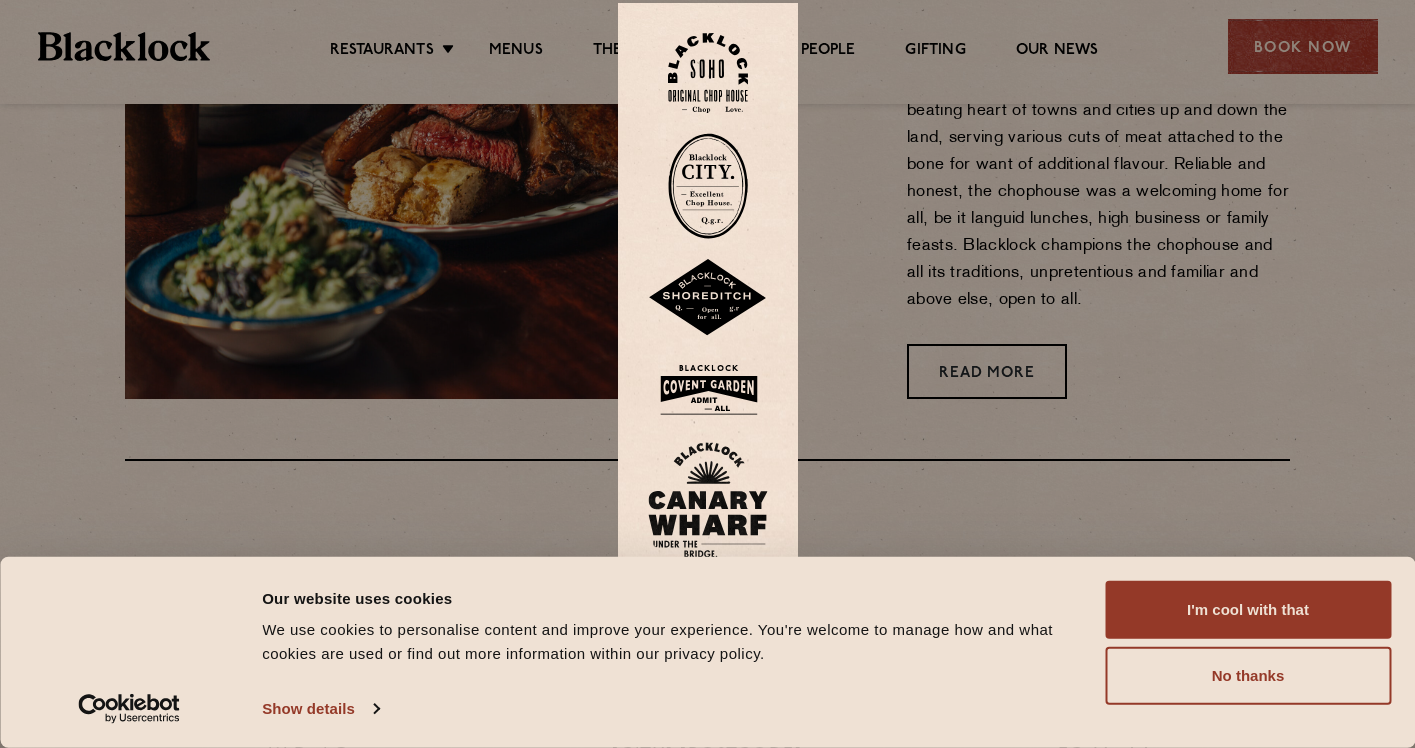 click at bounding box center [708, 298] 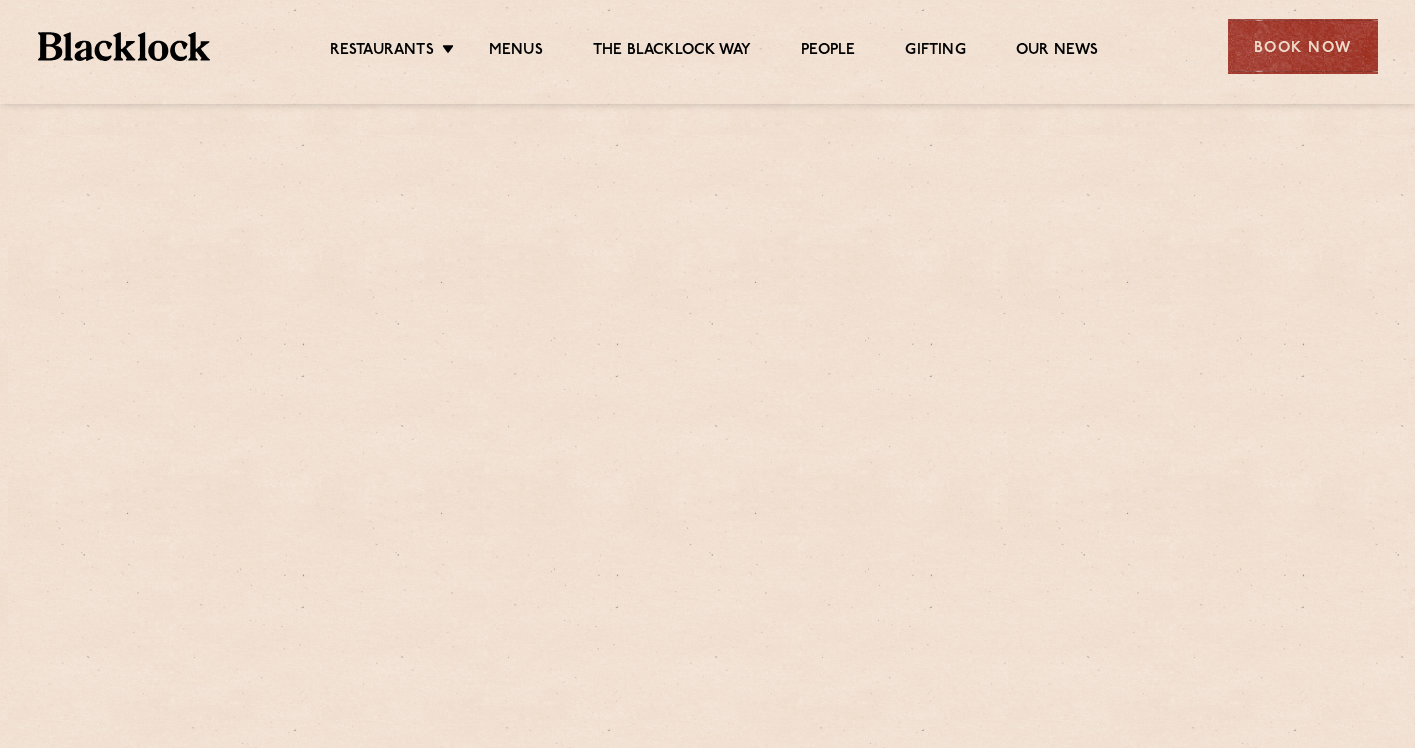 scroll, scrollTop: 0, scrollLeft: 0, axis: both 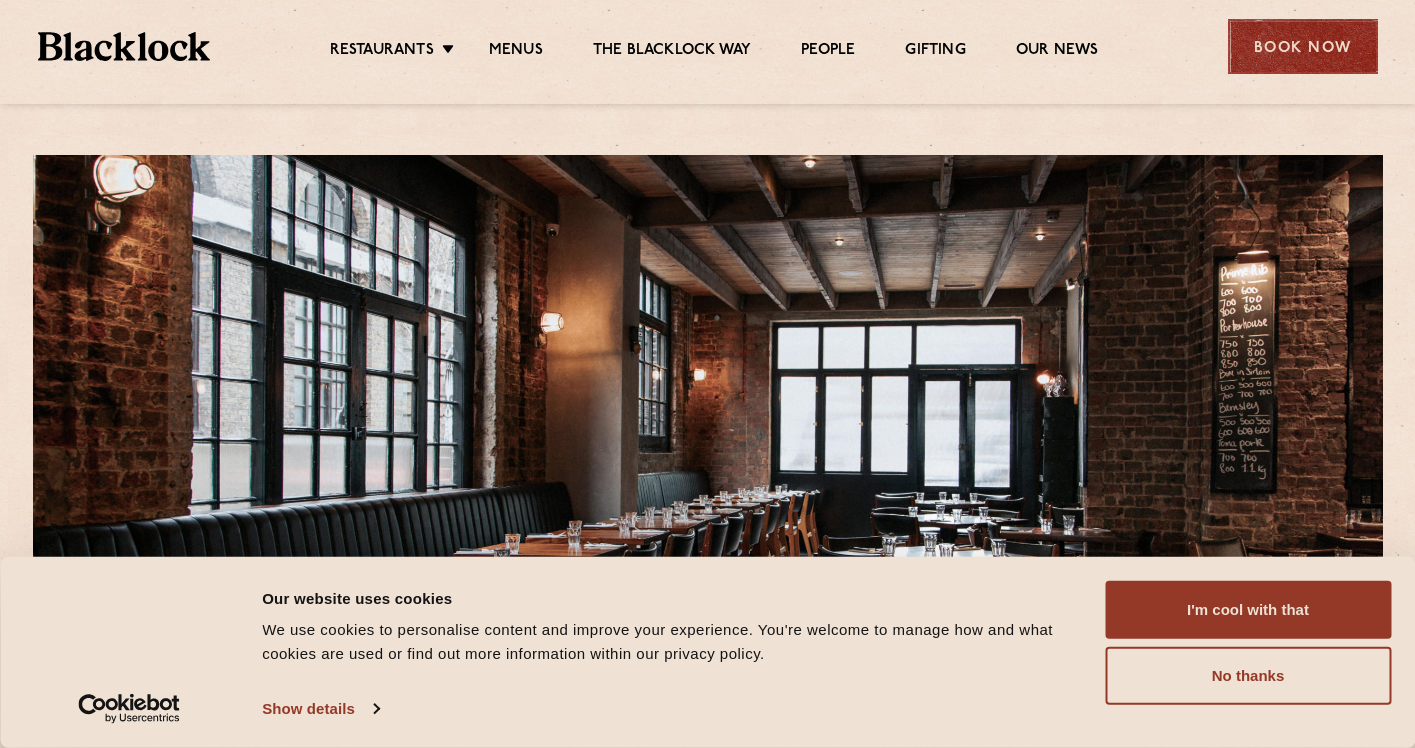 click on "Book Now" at bounding box center [1303, 46] 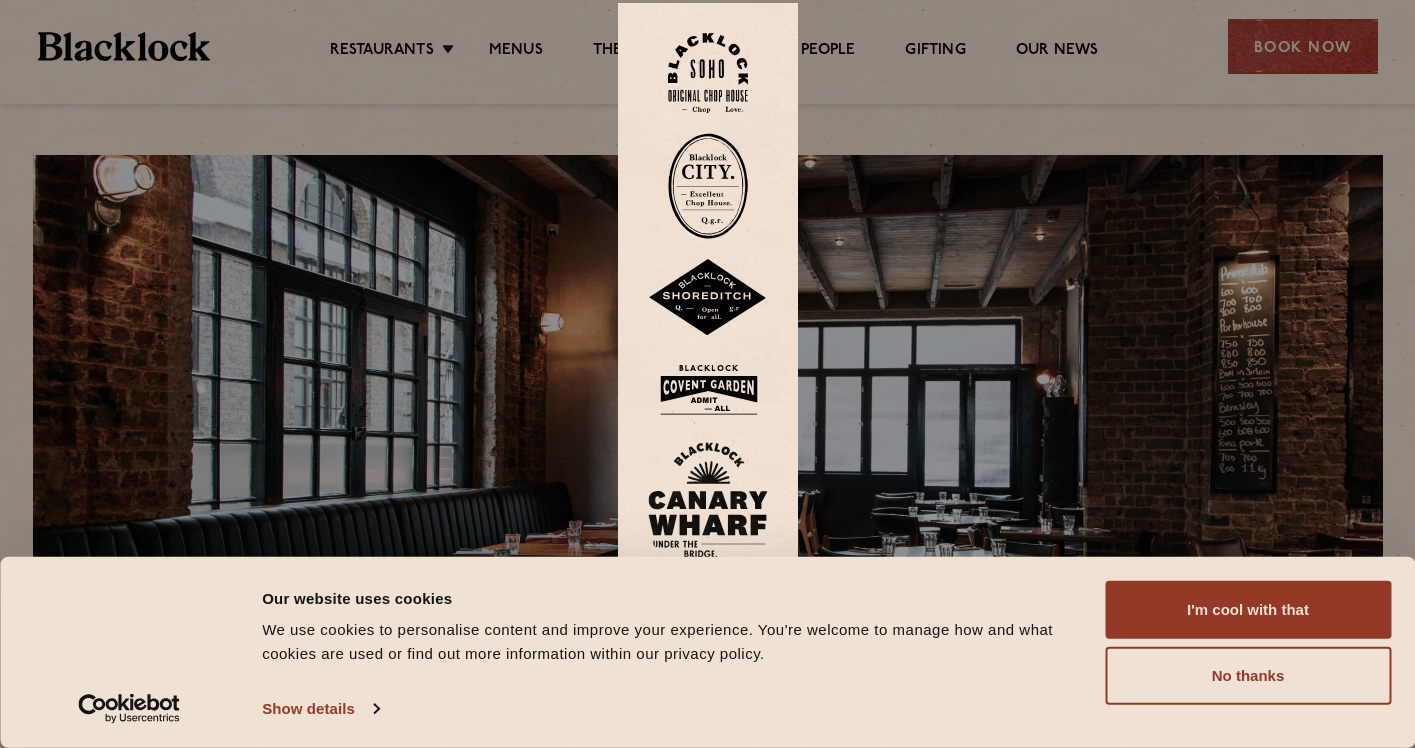click at bounding box center (708, 73) 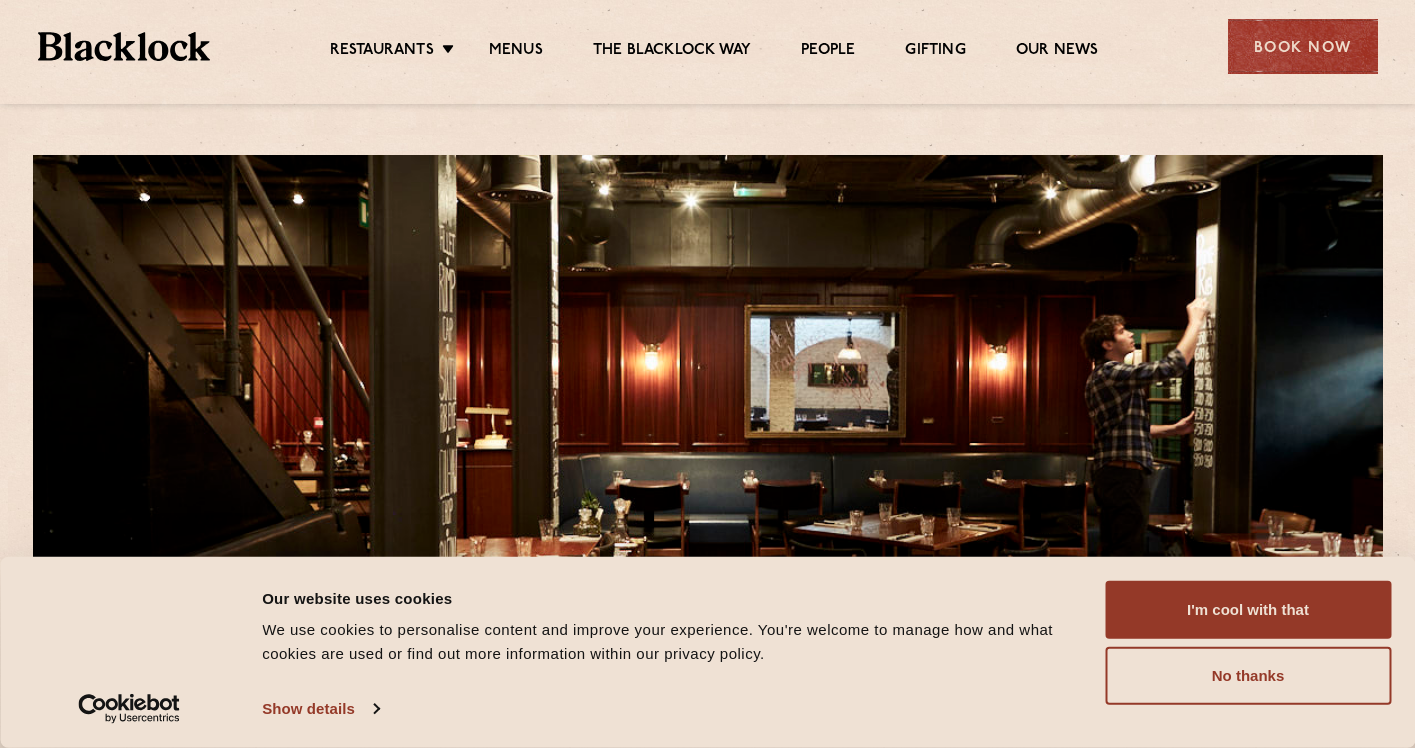 scroll, scrollTop: 0, scrollLeft: 0, axis: both 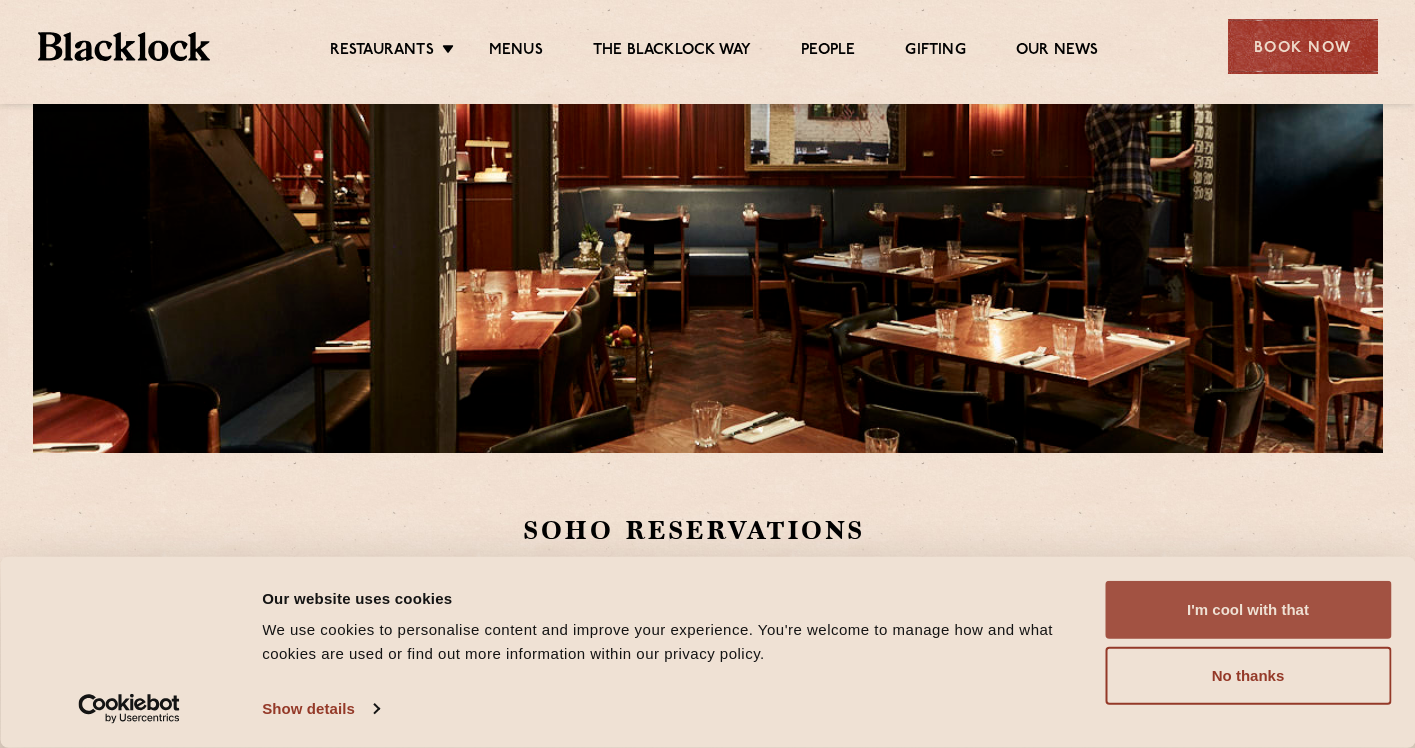 click on "I'm cool with that" at bounding box center [1248, 610] 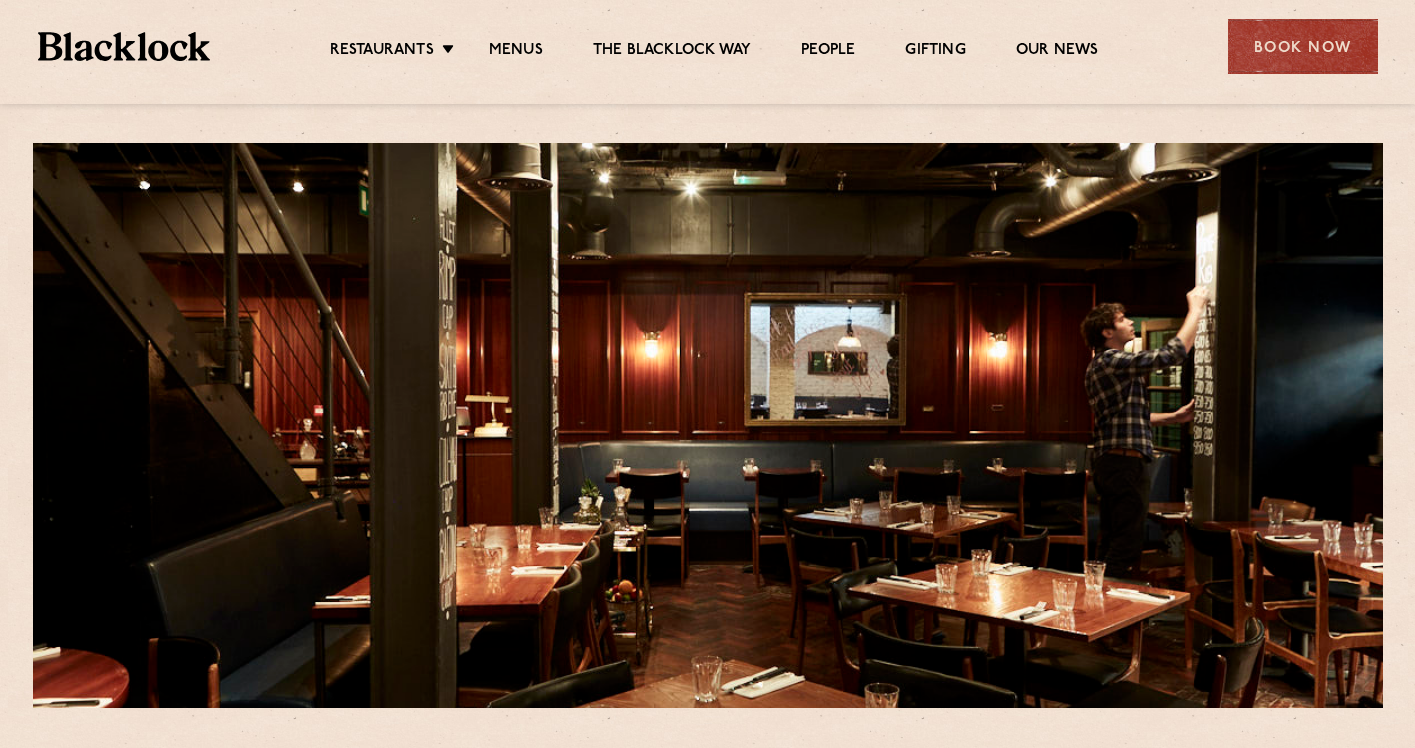 scroll, scrollTop: 0, scrollLeft: 0, axis: both 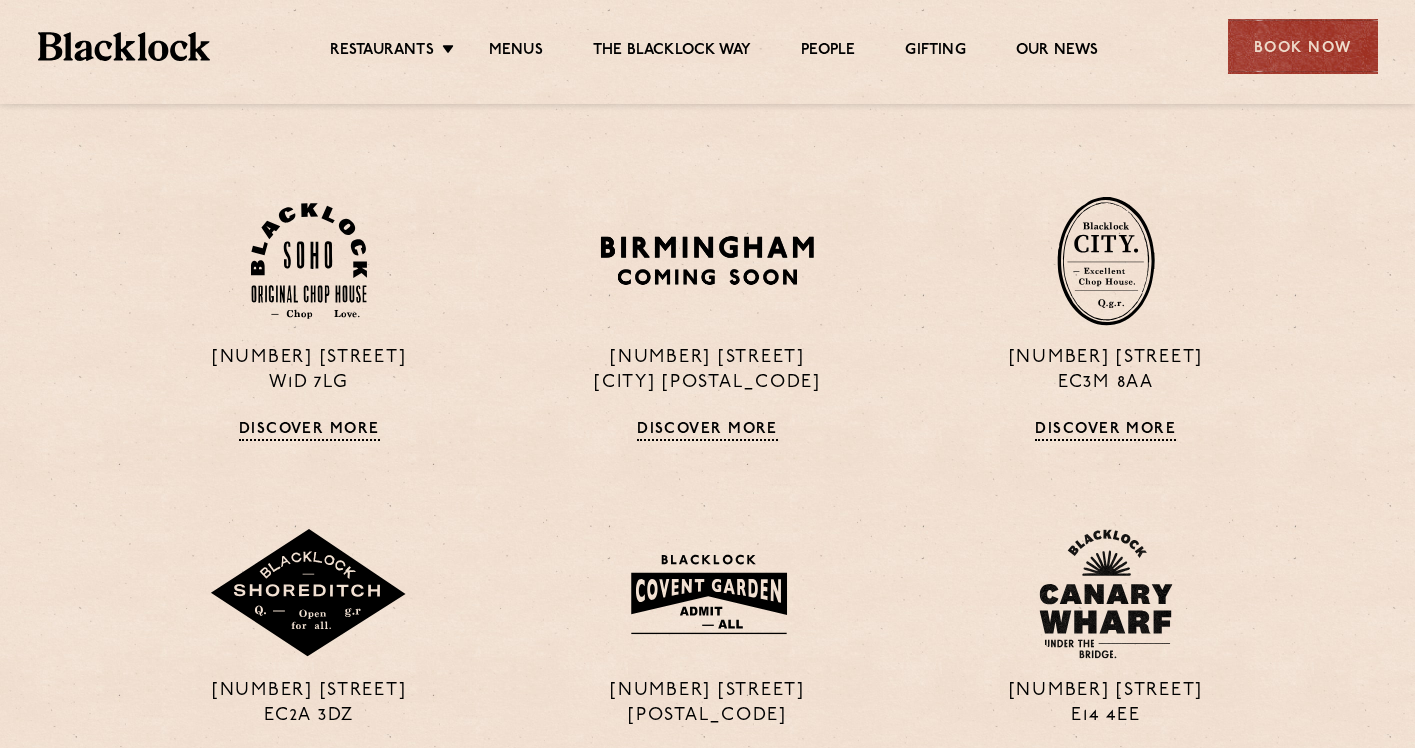click on "Book Now" at bounding box center [1303, 46] 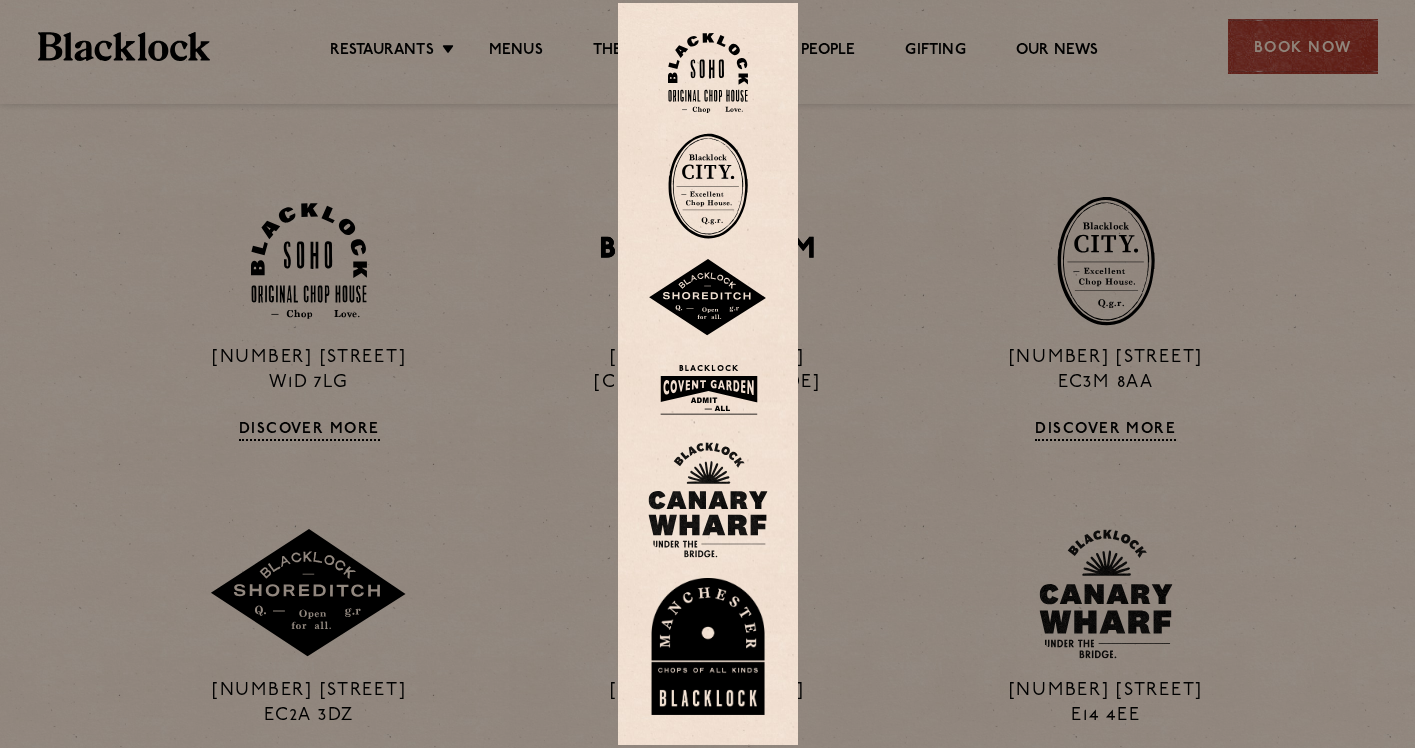 click at bounding box center (708, 298) 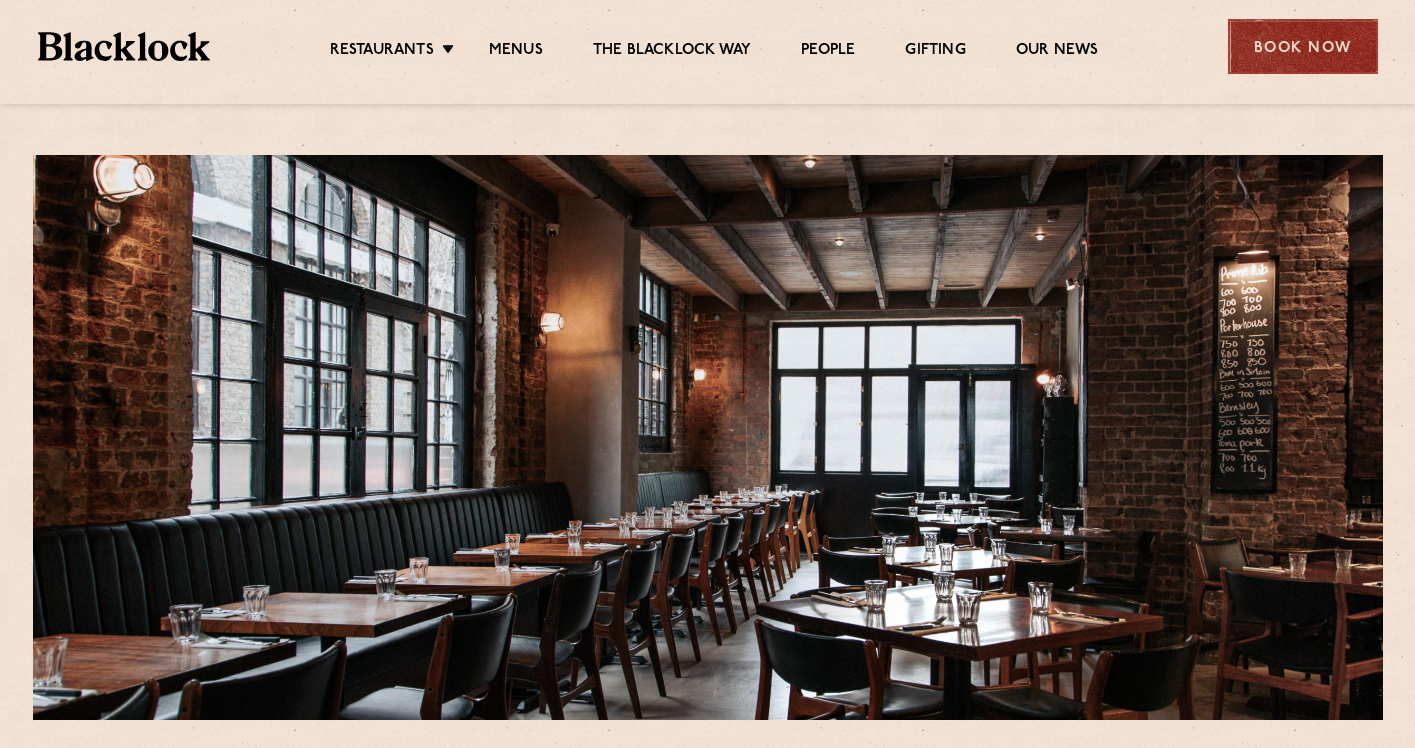 scroll, scrollTop: 0, scrollLeft: 0, axis: both 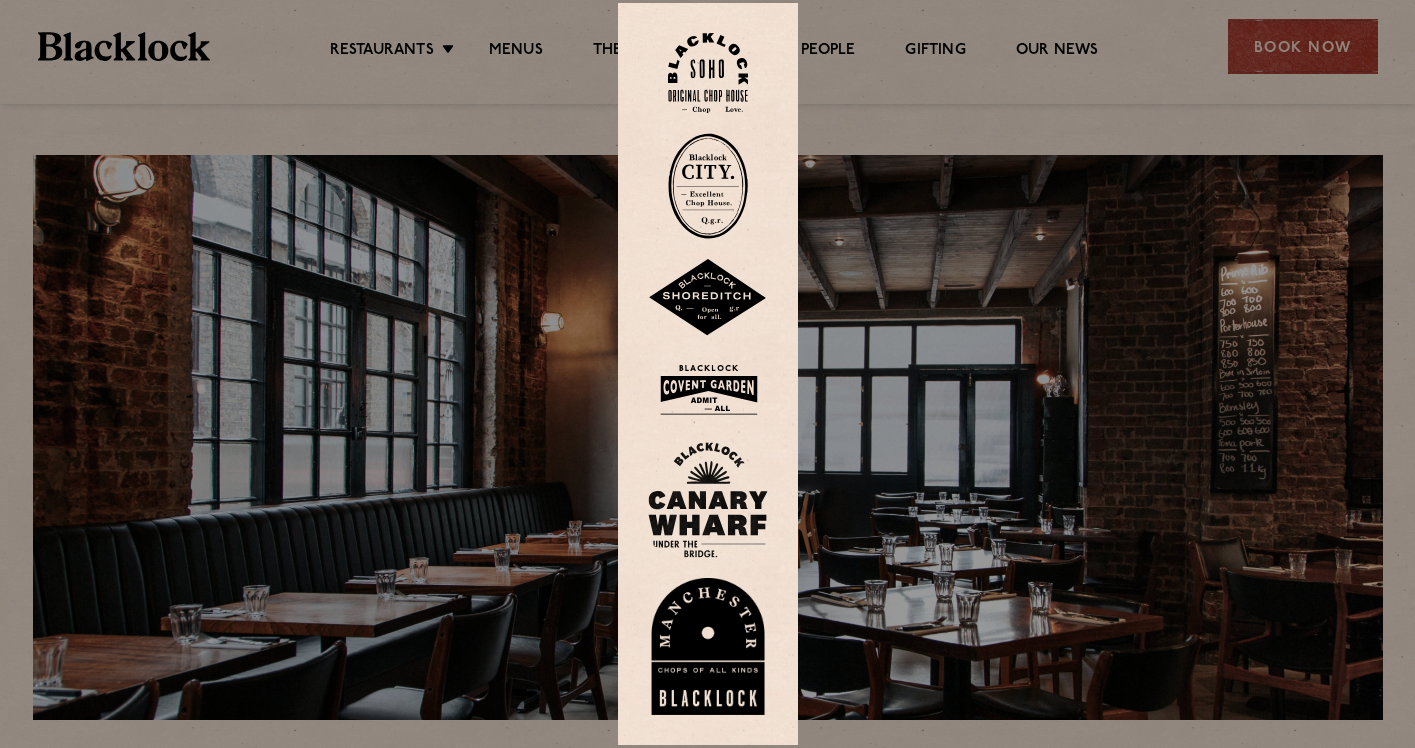click at bounding box center [708, 298] 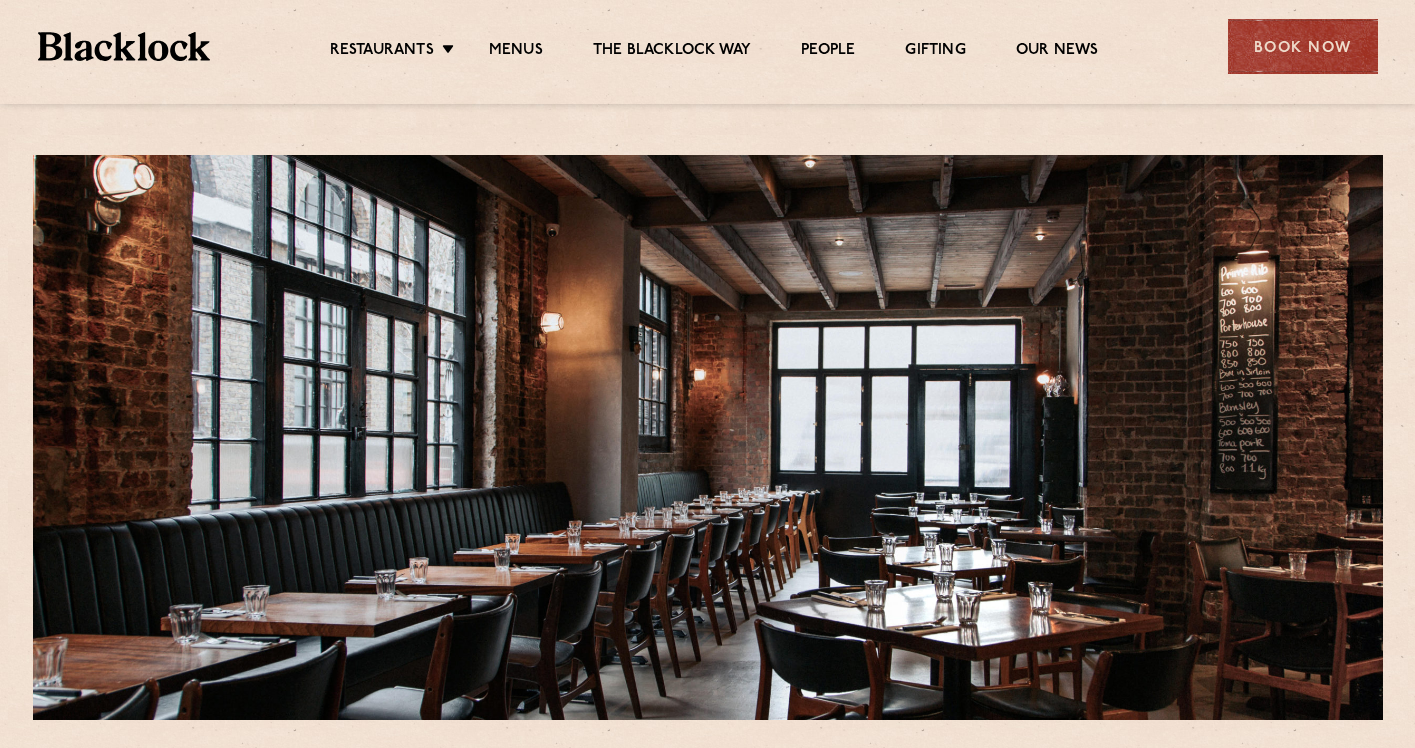 scroll, scrollTop: 0, scrollLeft: 0, axis: both 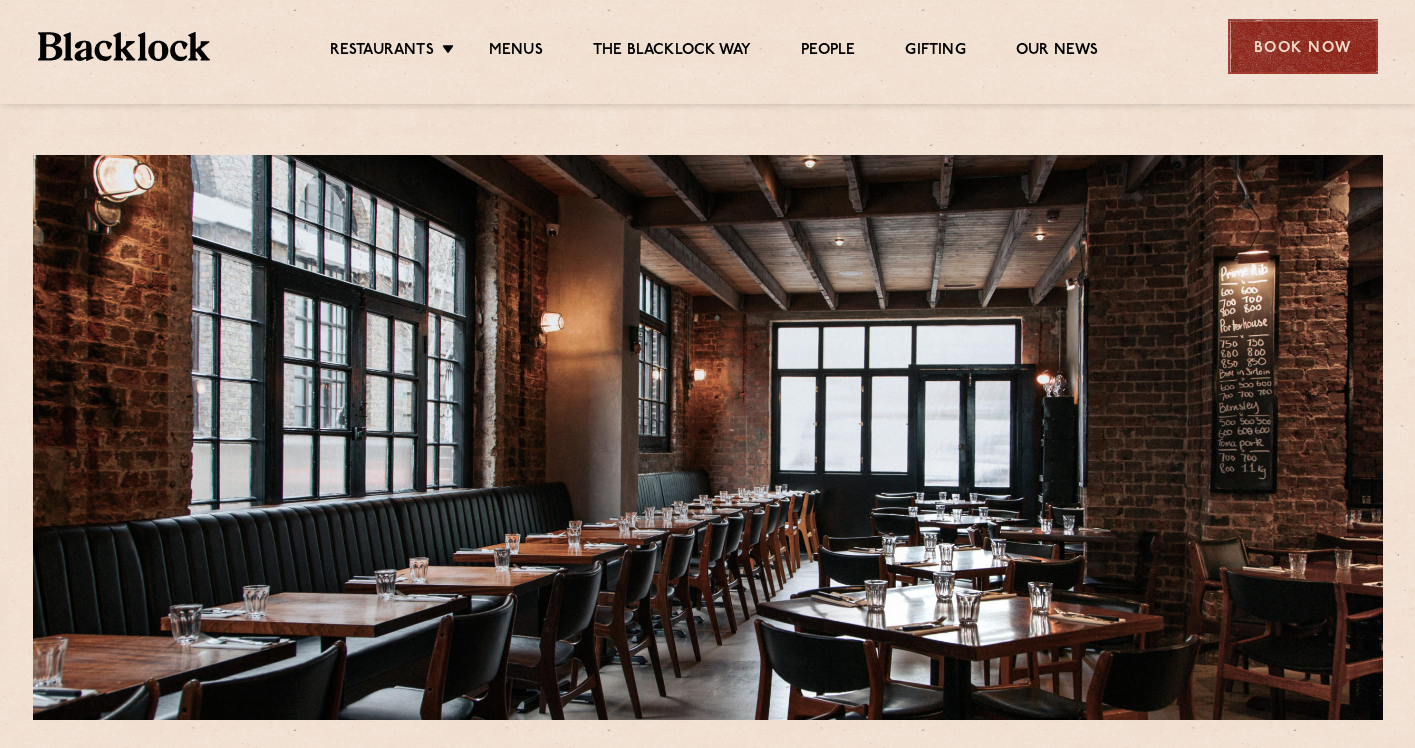 click on "Book Now" at bounding box center [1303, 46] 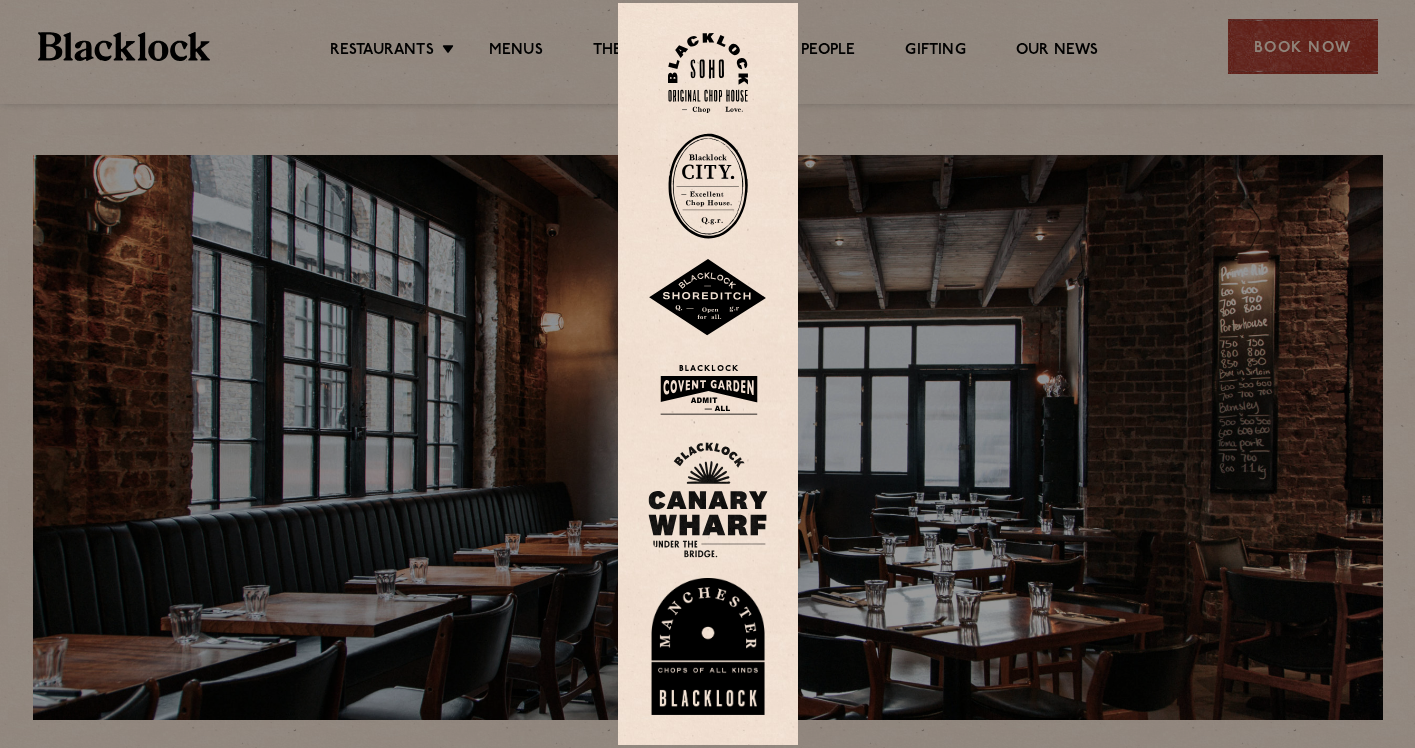 click at bounding box center [708, 73] 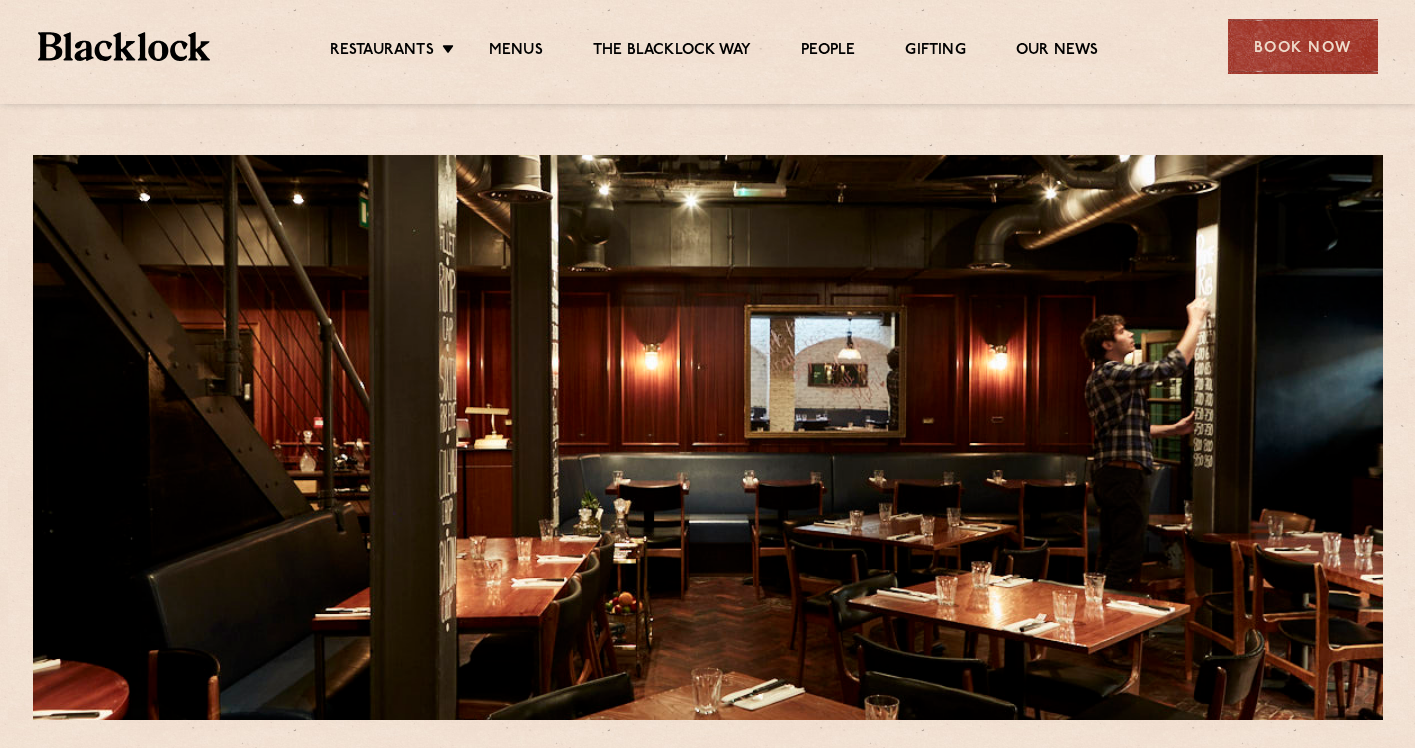 scroll, scrollTop: 584, scrollLeft: 0, axis: vertical 